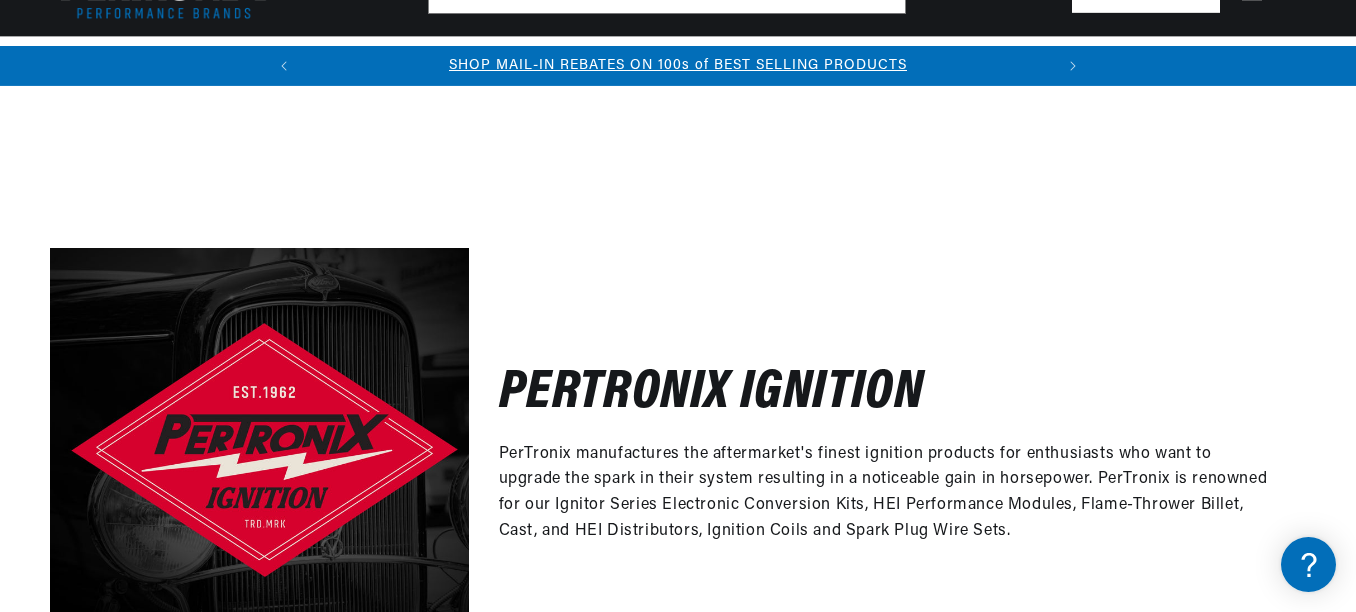 scroll, scrollTop: 3355, scrollLeft: 0, axis: vertical 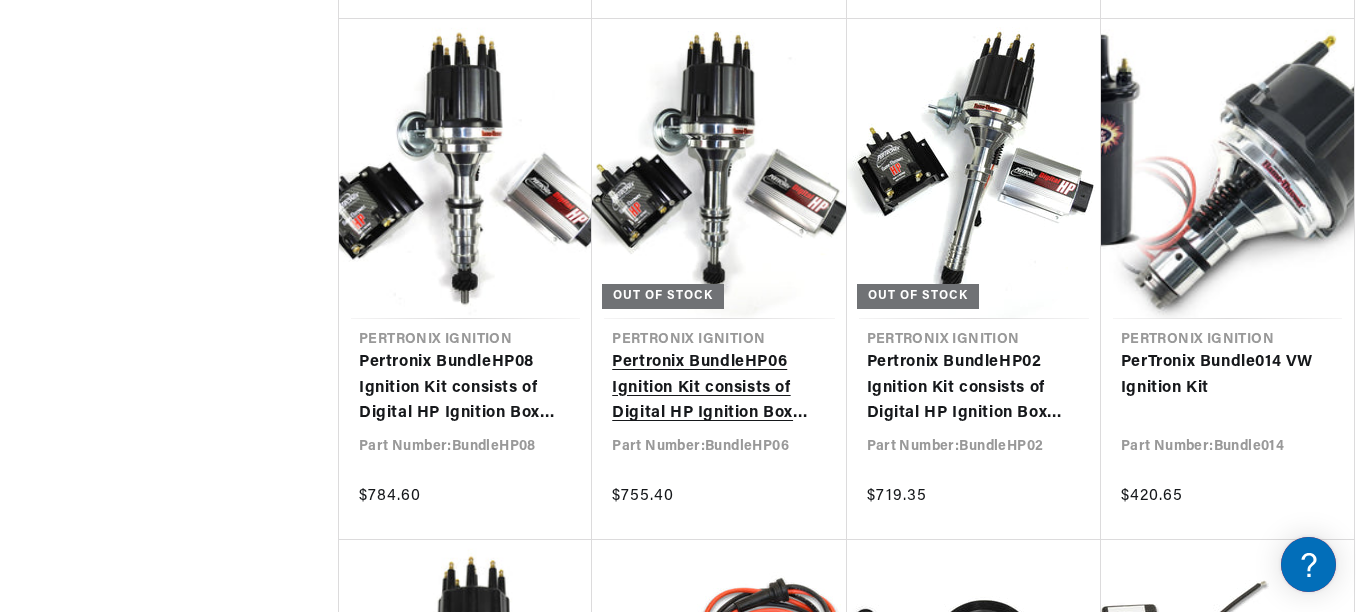 click on "Pertronix BundleHP06 Ignition Kit consists of Digital HP Ignition Box Silver, Ford 351W Mag Trigger Billet Distributor Black Male Cap, HP E-core 50,000 volt .02 Ohms Coil" at bounding box center [719, 388] 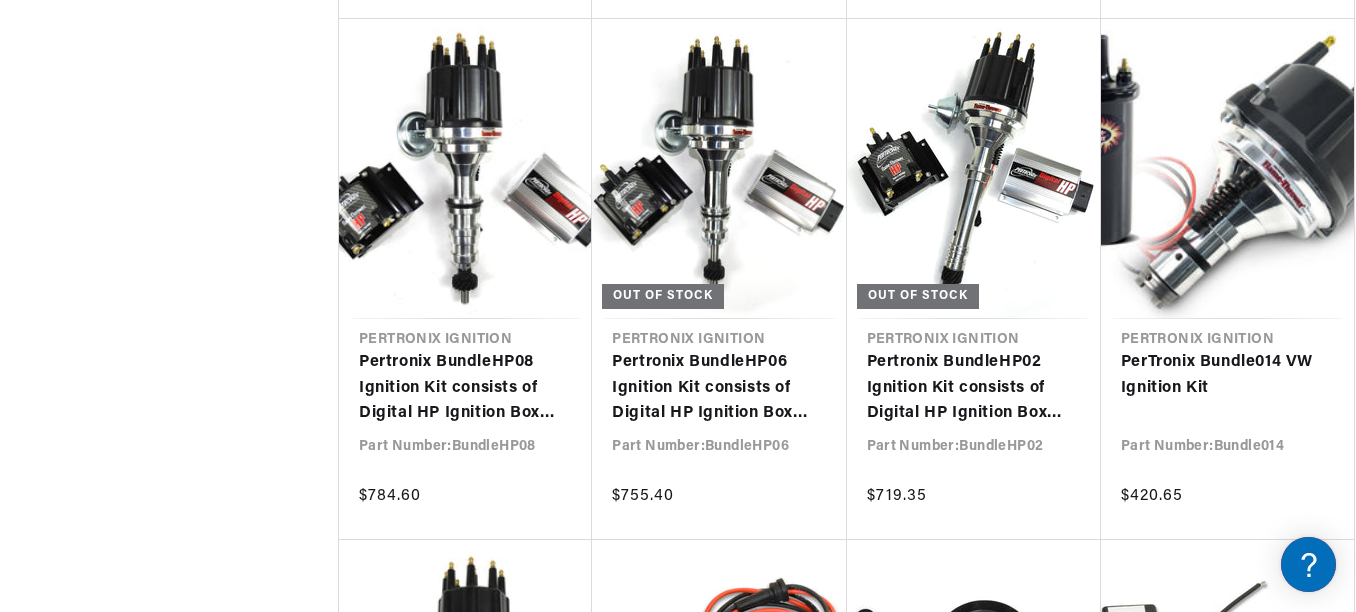 scroll, scrollTop: 0, scrollLeft: 0, axis: both 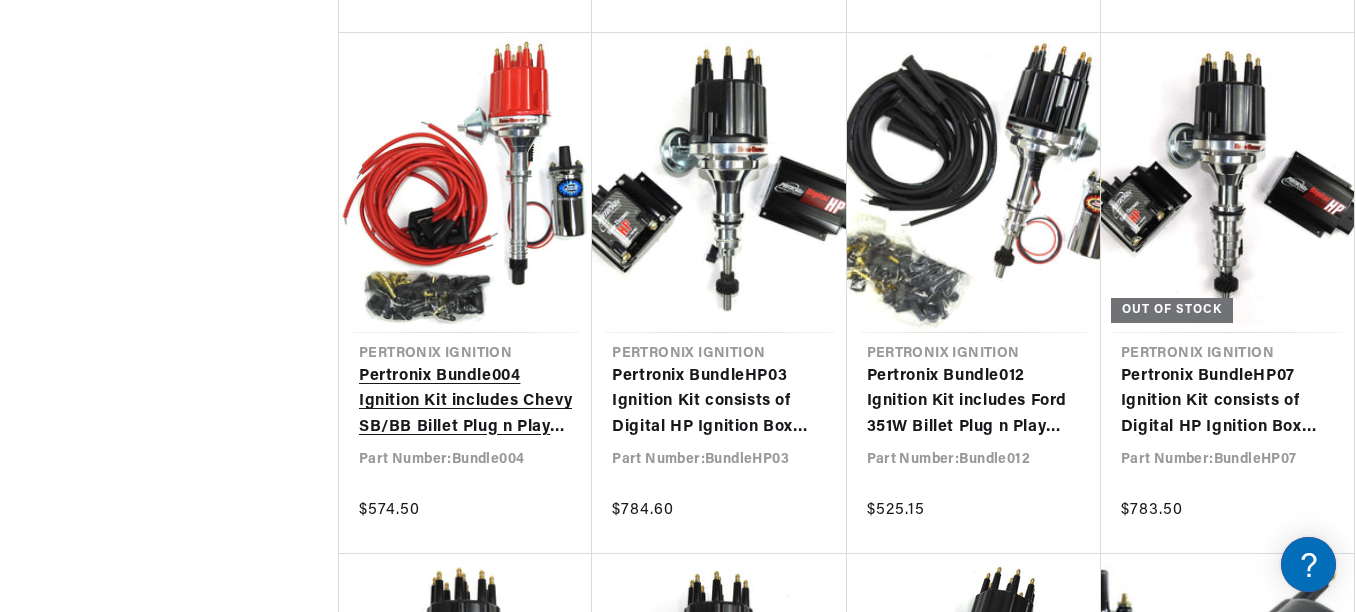 click on "Pertronix Bundle004 Ignition Kit includes Chevy SB/BB Billet Plug n Play Ignitor III Distributor with Red Male Cap, Flame-Thrower III Chrome Coil, Flame-Thrower MAGx2 Universal Red Spark Plug Wires with 90 degree plug boot ends" at bounding box center [465, 402] 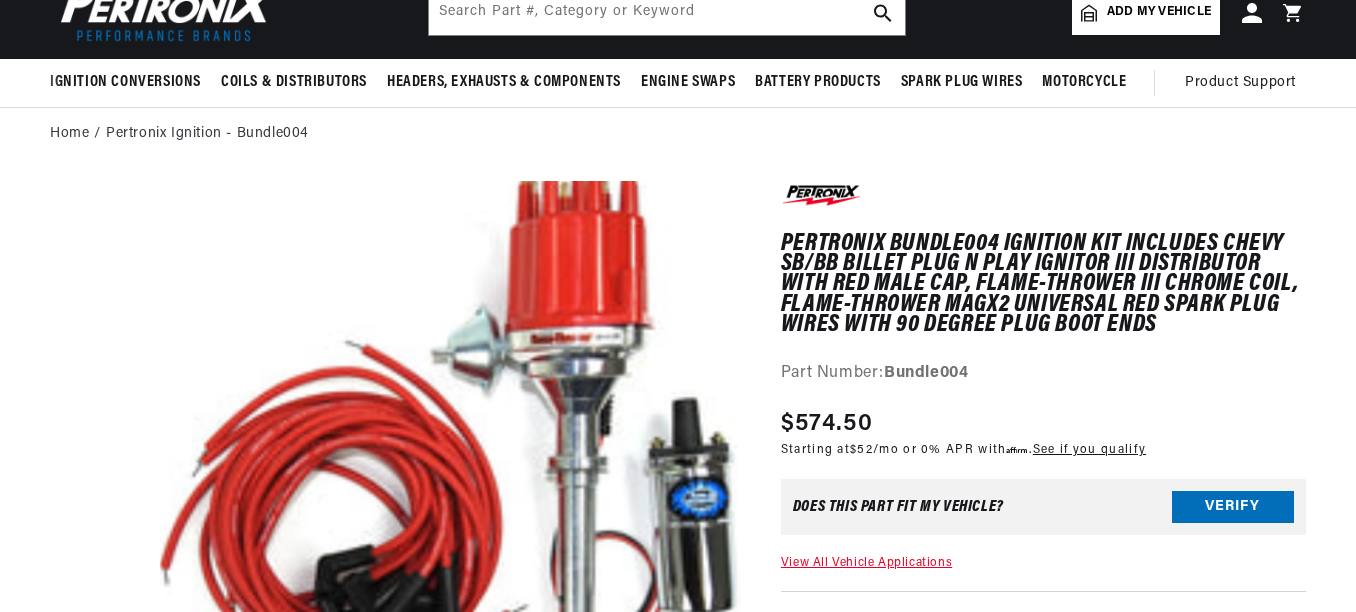 scroll, scrollTop: 120, scrollLeft: 0, axis: vertical 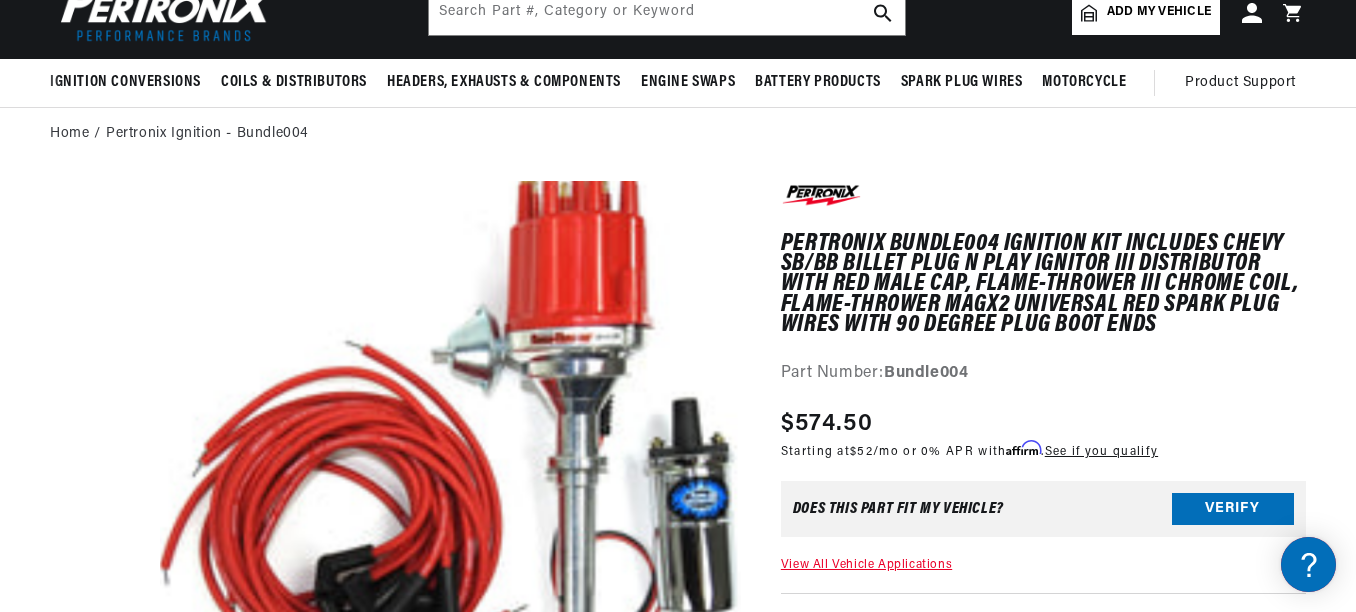 click on "Open media 1 in modal" at bounding box center (102, 853) 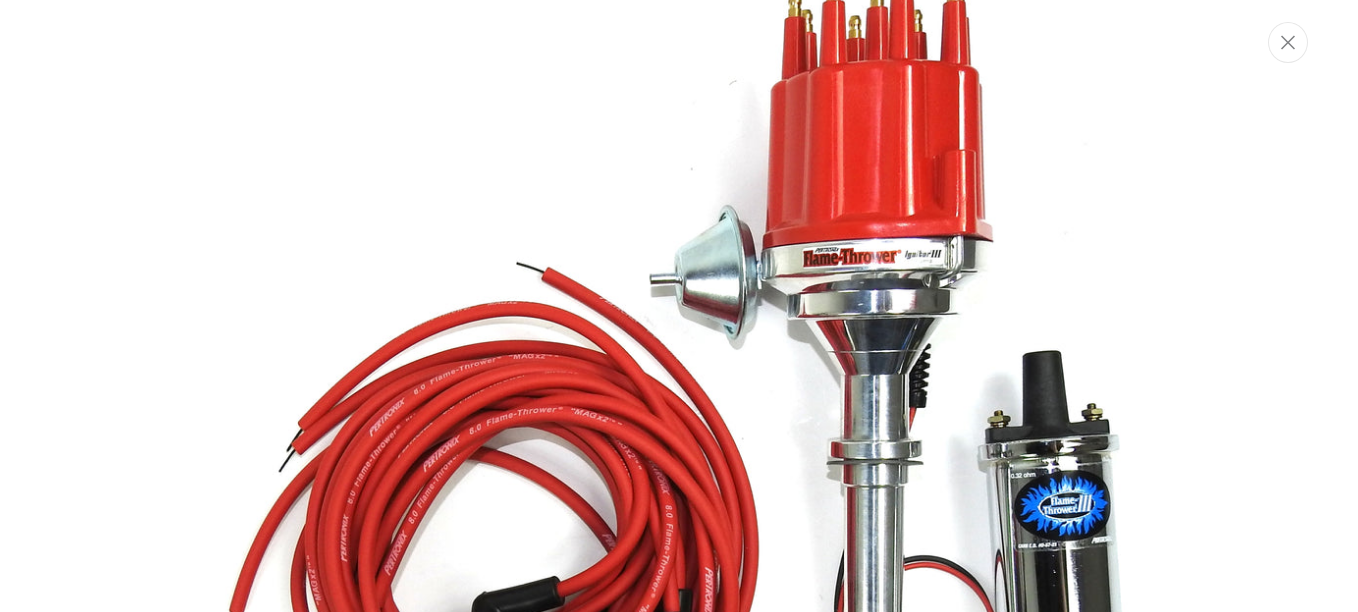 scroll, scrollTop: 282, scrollLeft: 0, axis: vertical 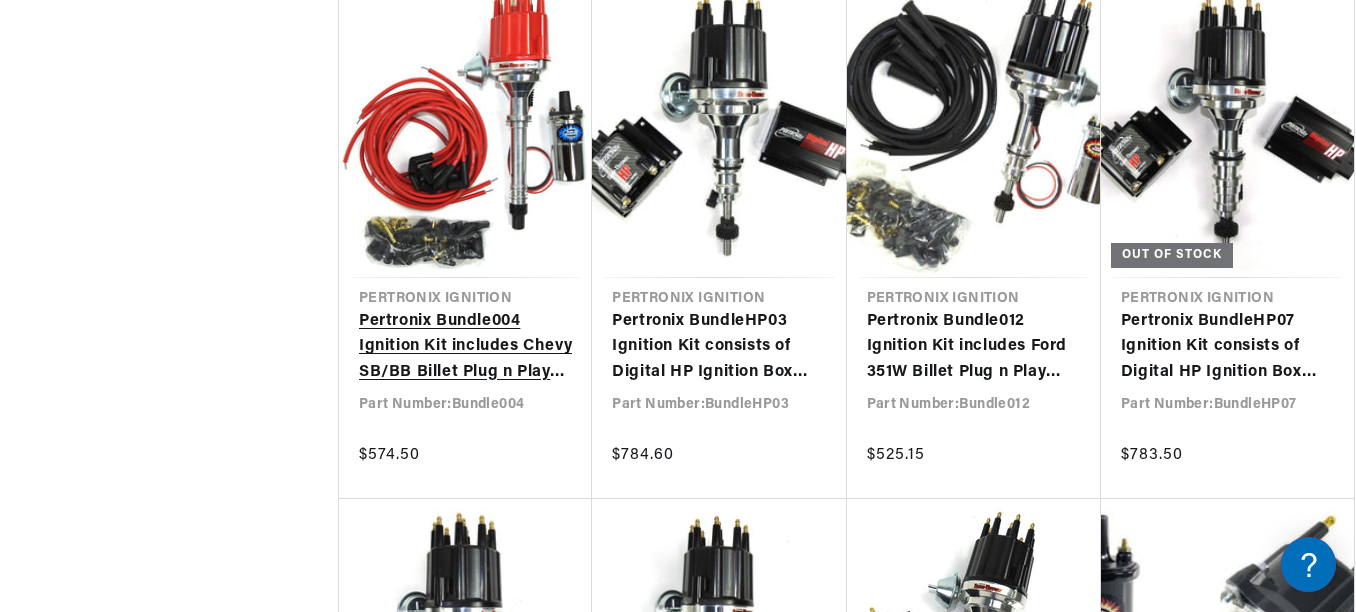 click on "Pertronix Bundle004 Ignition Kit includes Chevy SB/BB Billet Plug n Play Ignitor III Distributor with Red Male Cap, Flame-Thrower III Chrome Coil, Flame-Thrower MAGx2 Universal Red Spark Plug Wires with 90 degree plug boot ends" at bounding box center [465, 347] 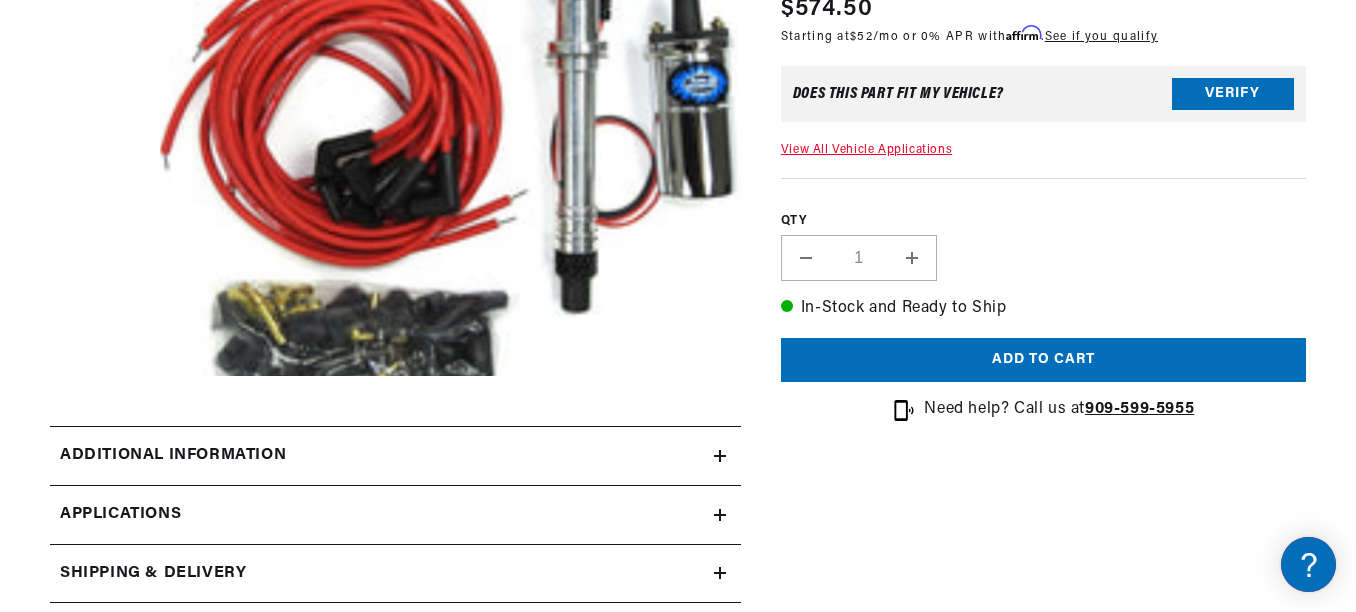 scroll, scrollTop: 1064, scrollLeft: 0, axis: vertical 